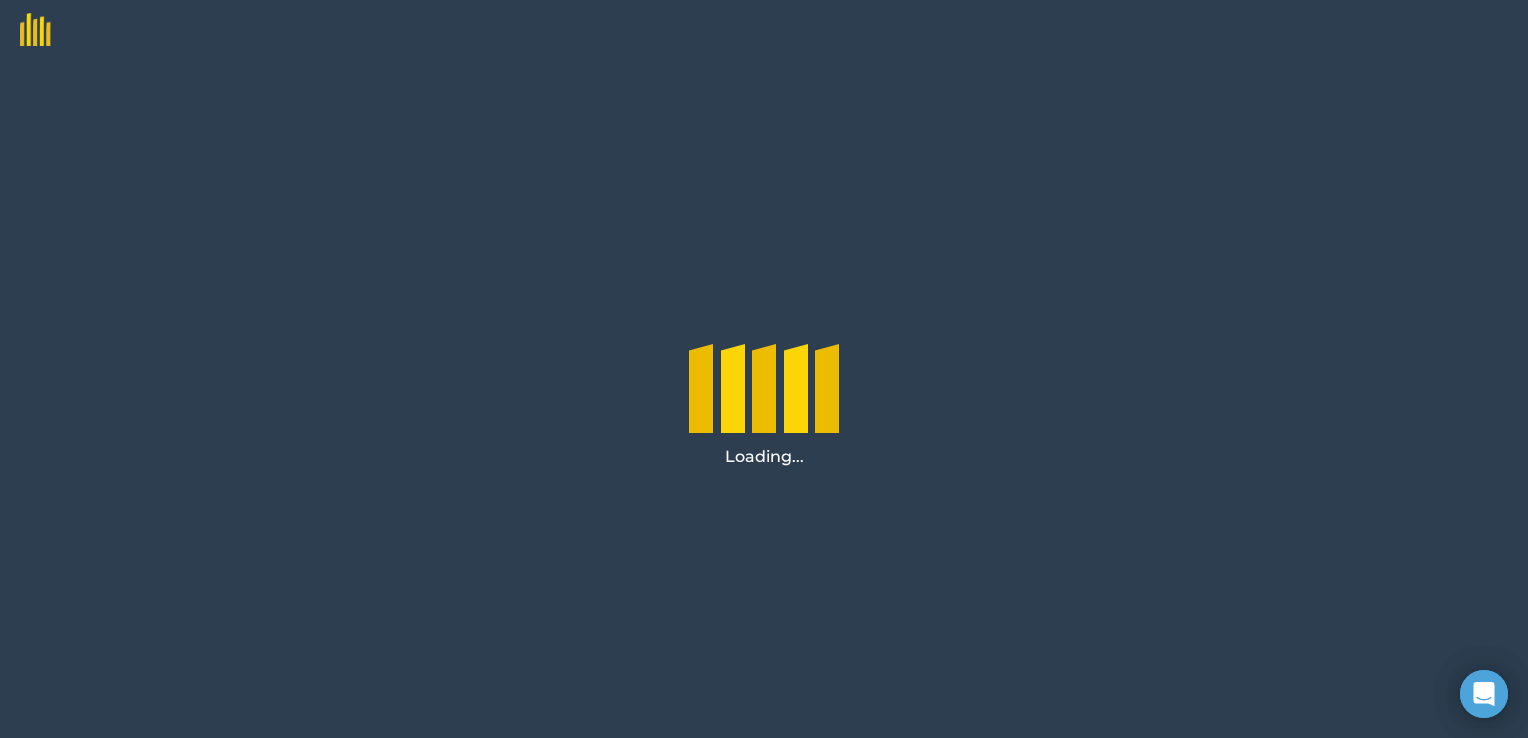 scroll, scrollTop: 0, scrollLeft: 0, axis: both 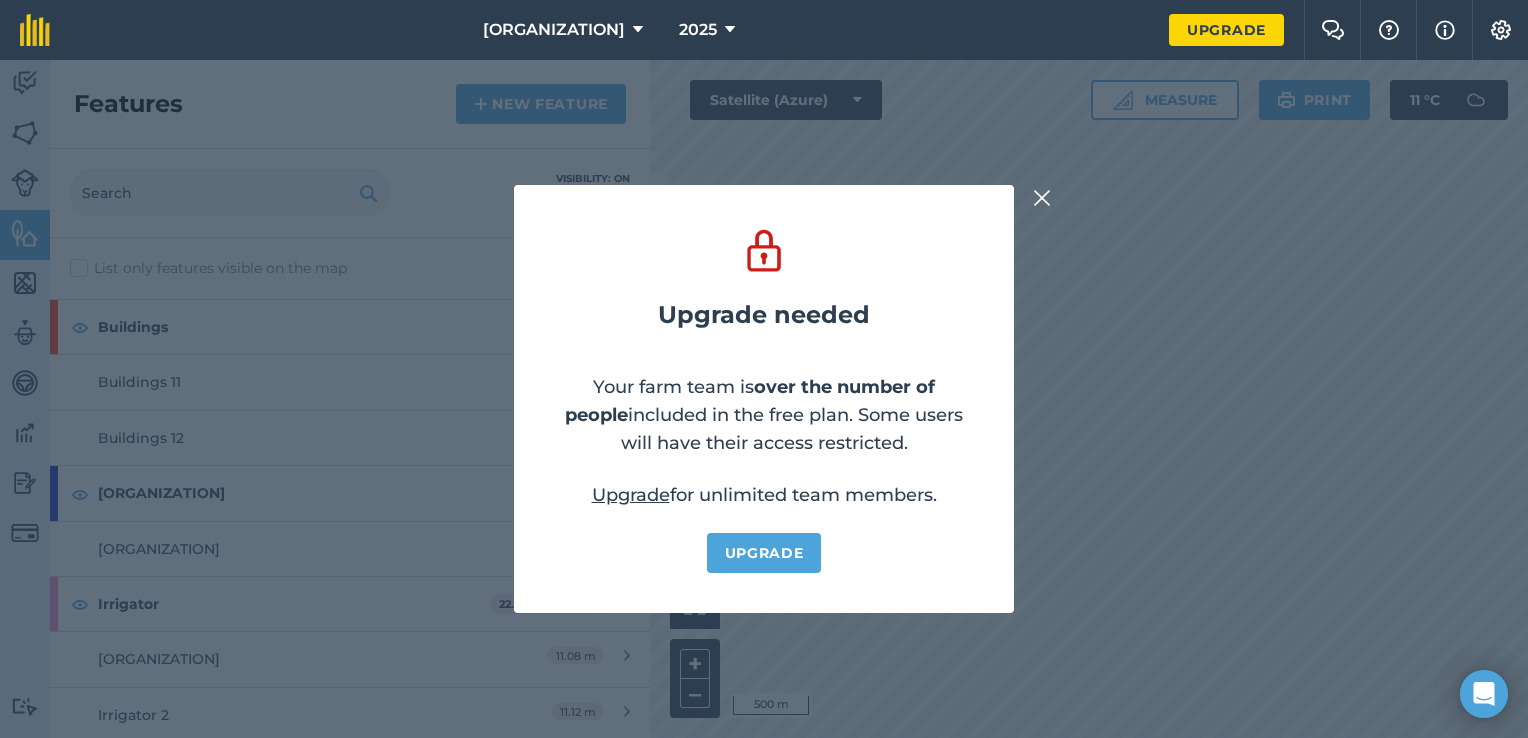 click at bounding box center (1042, 198) 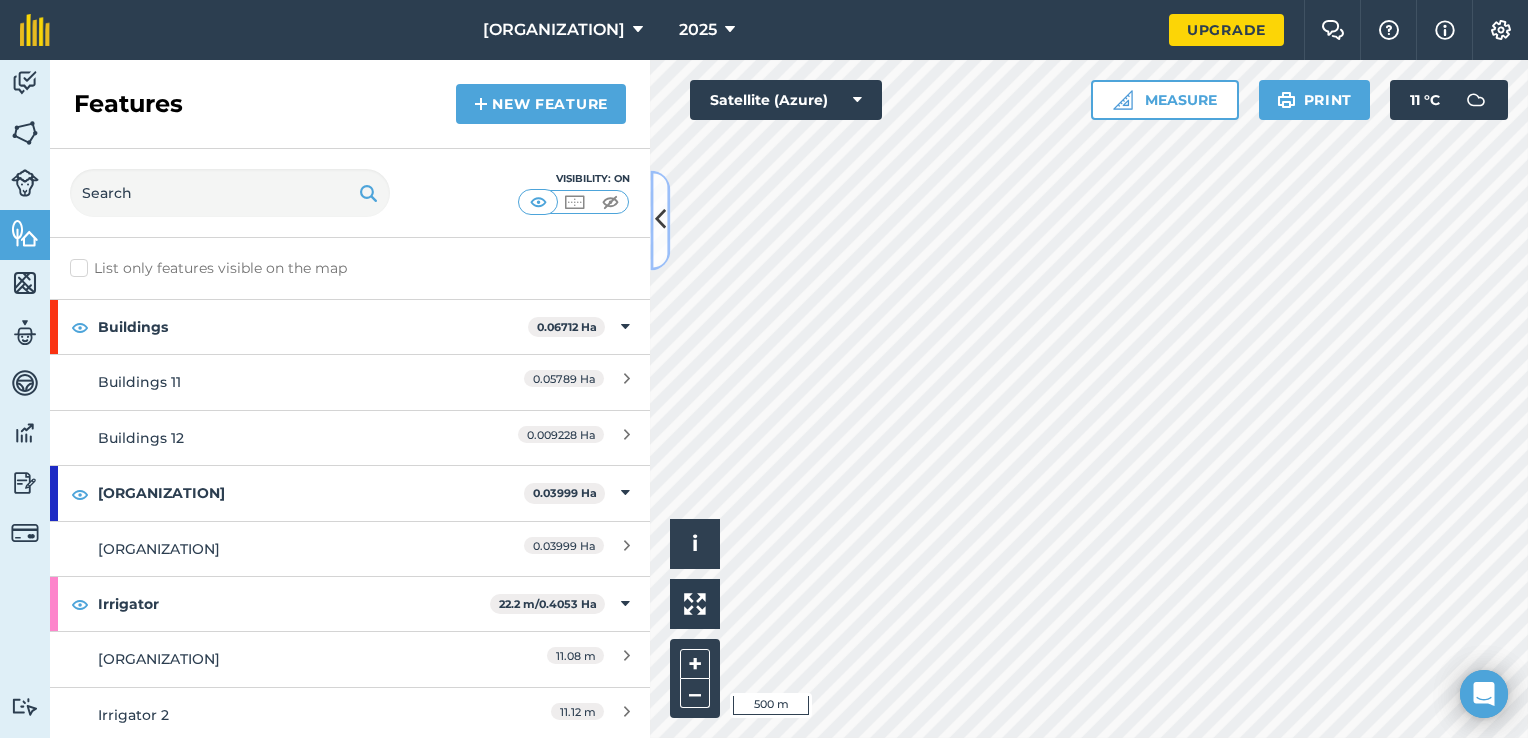click at bounding box center [660, 220] 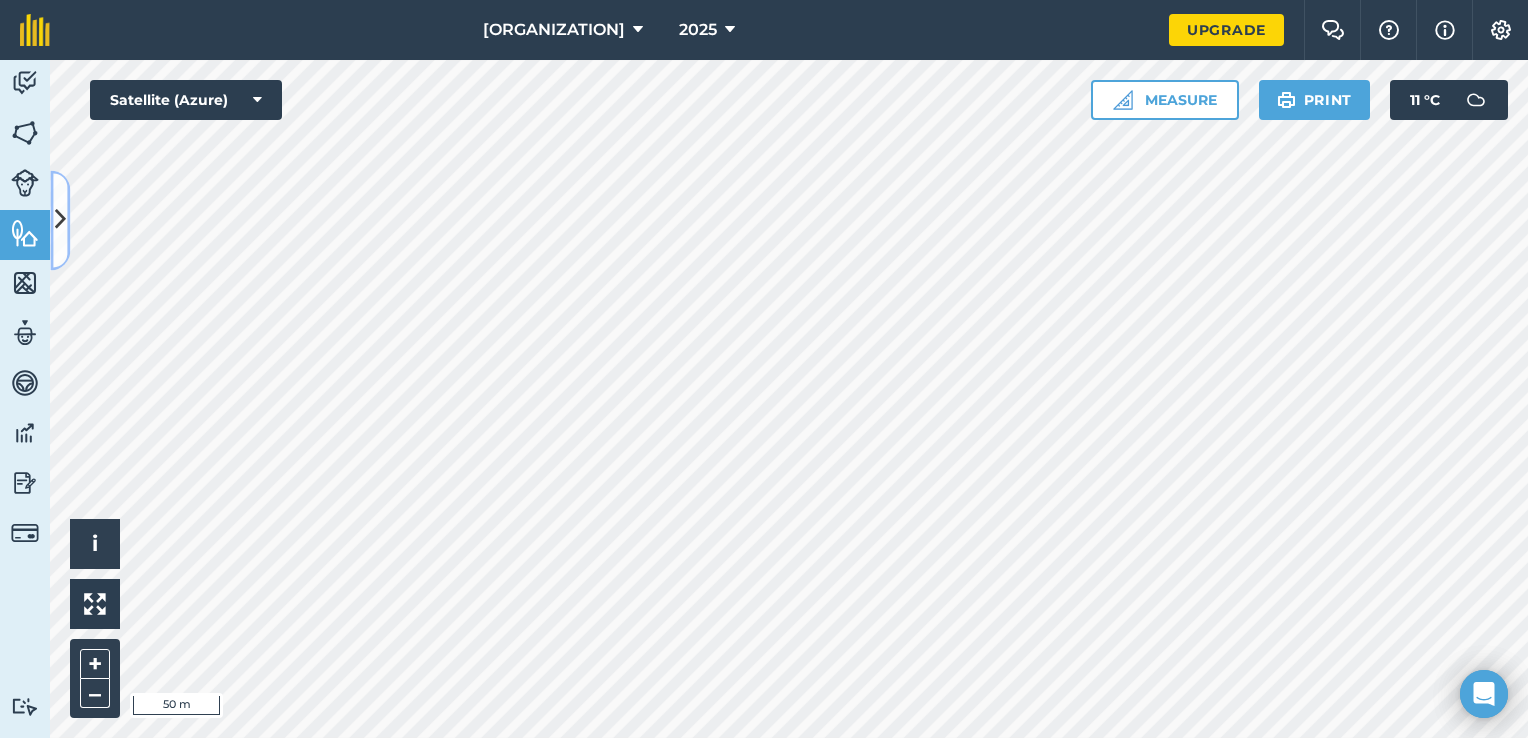 click at bounding box center (60, 220) 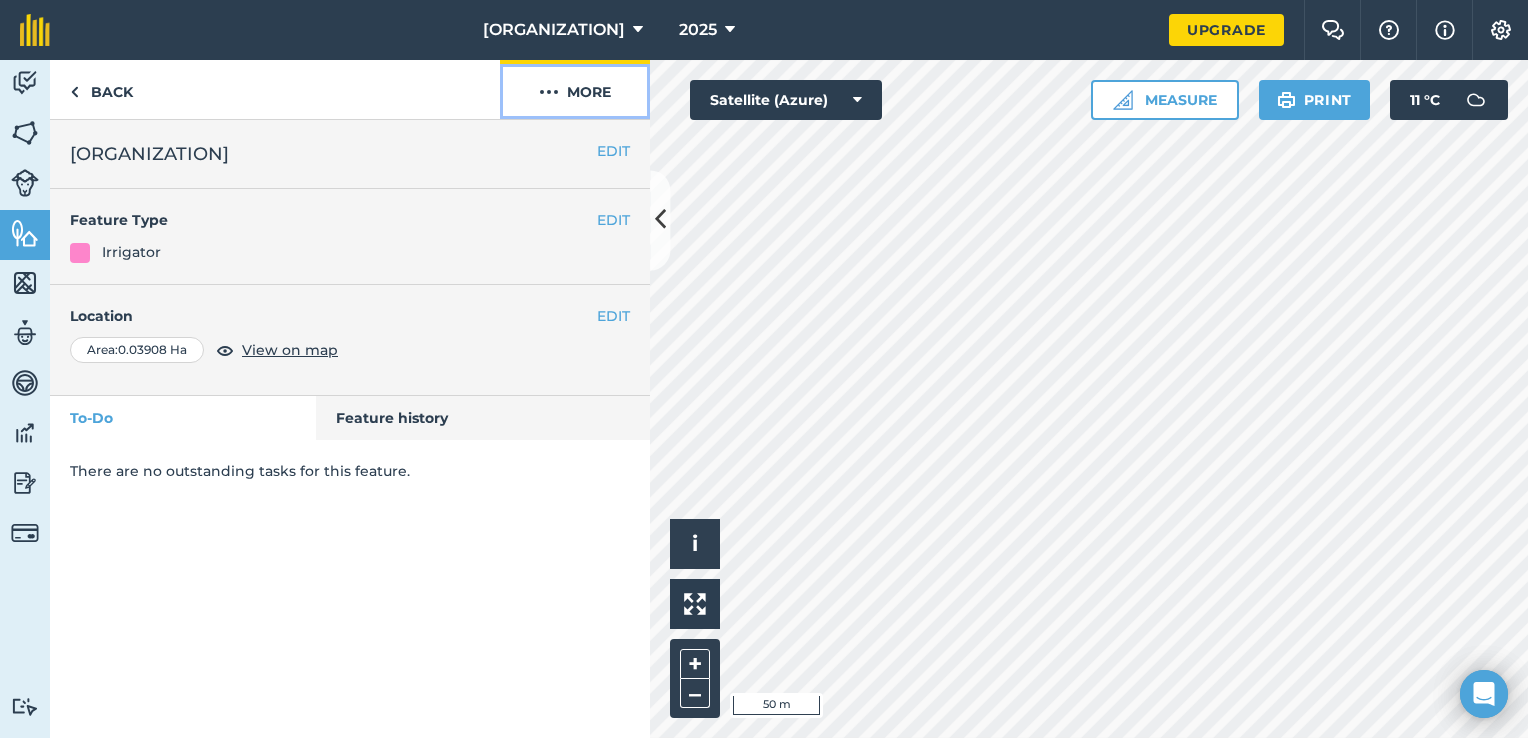 click at bounding box center (549, 92) 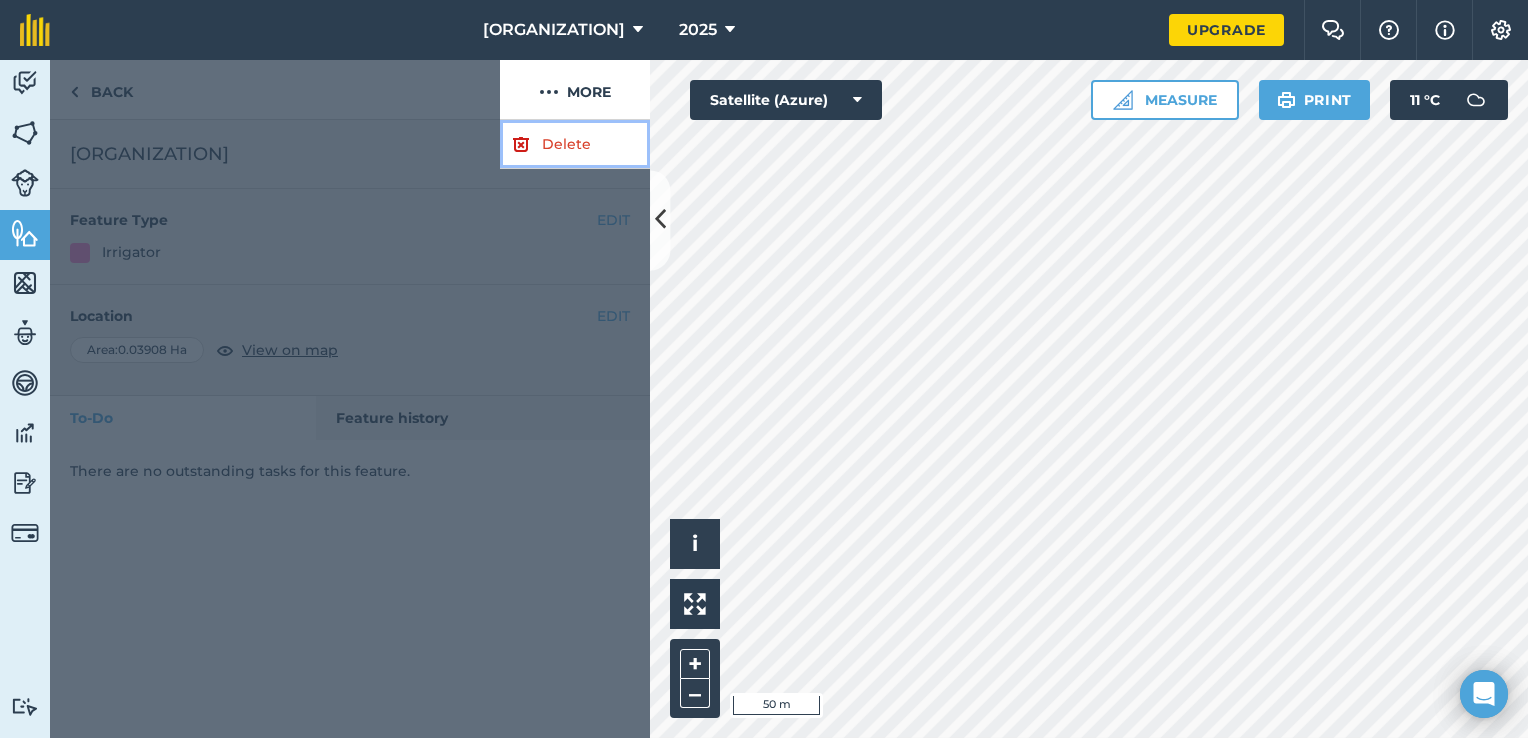 click on "Delete" at bounding box center (575, 144) 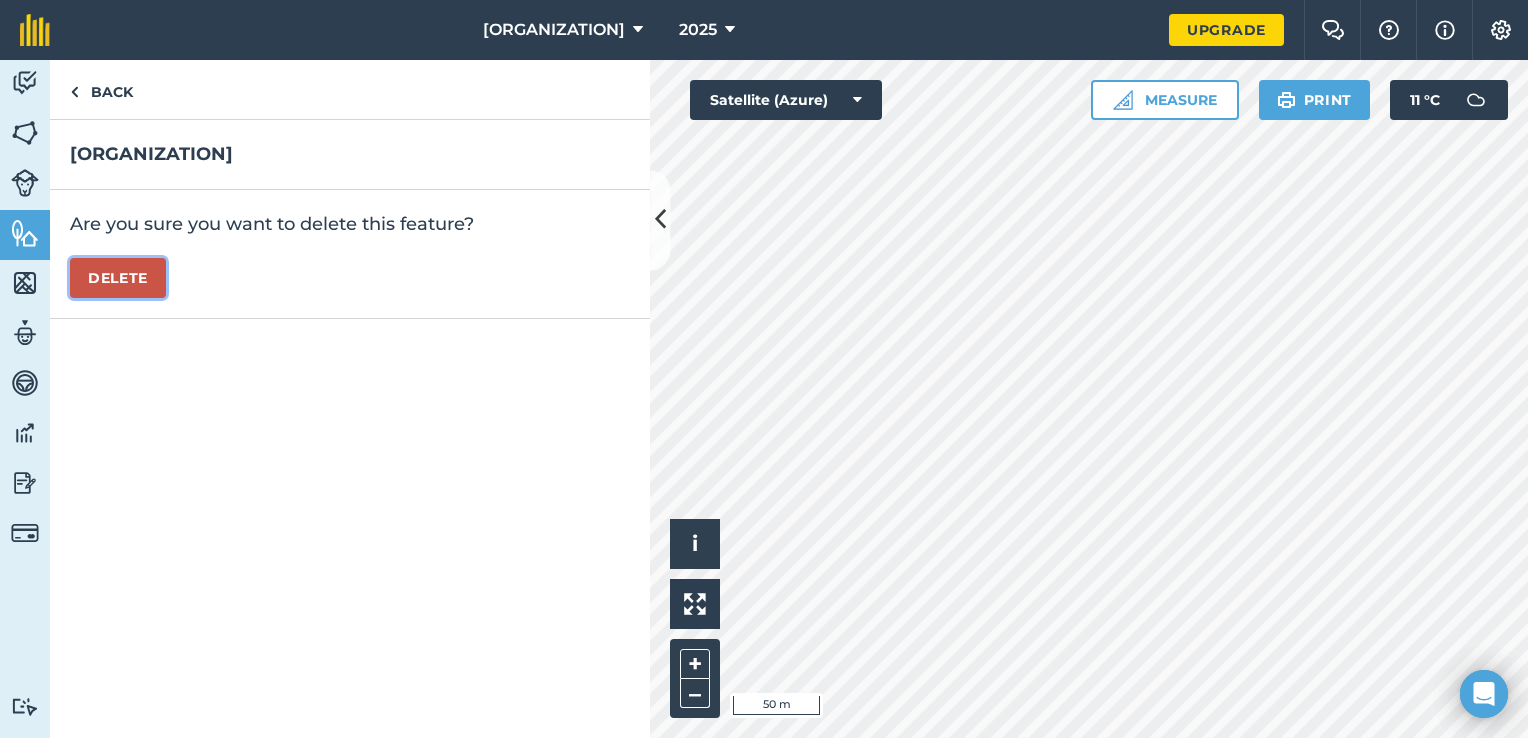 click on "Delete" at bounding box center [118, 278] 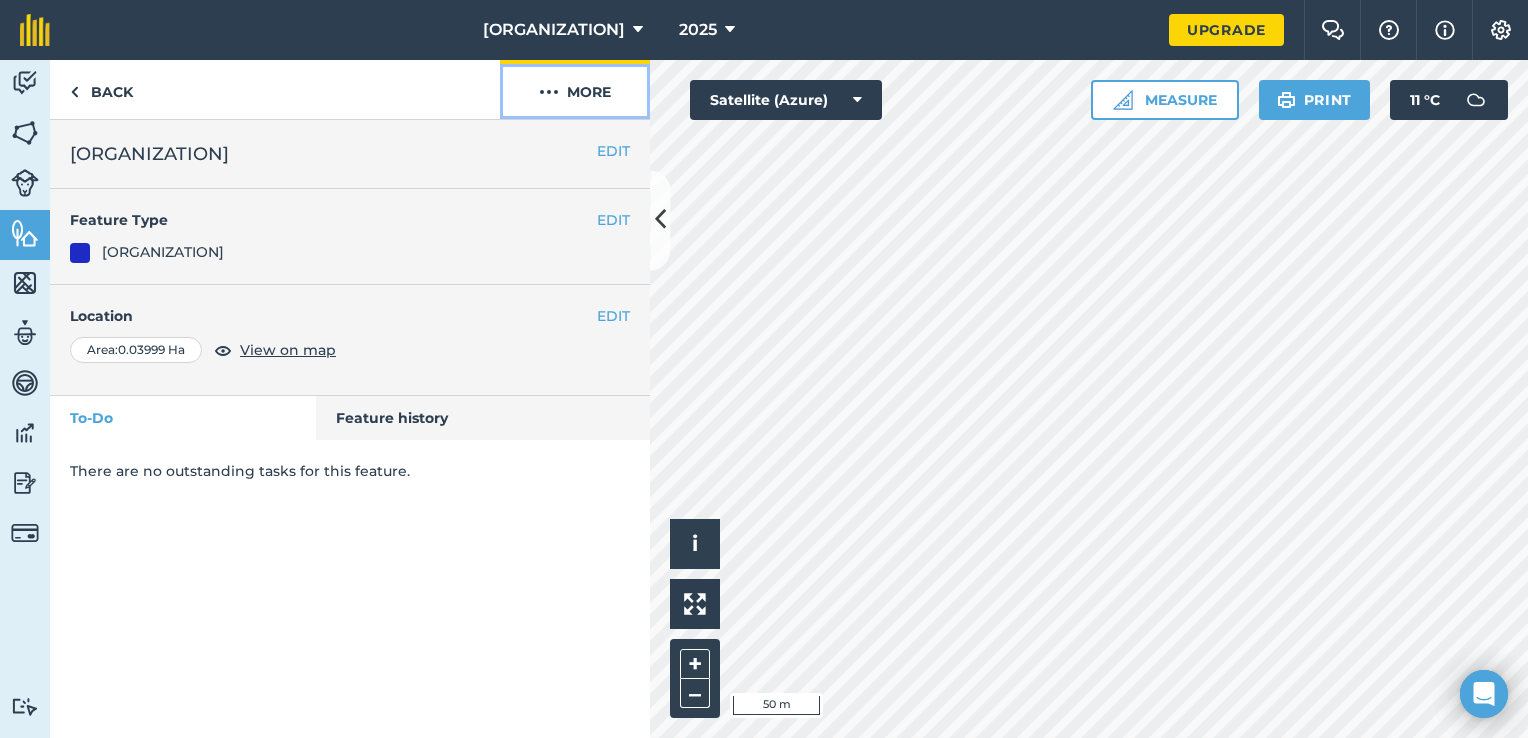 click on "More" at bounding box center (575, 89) 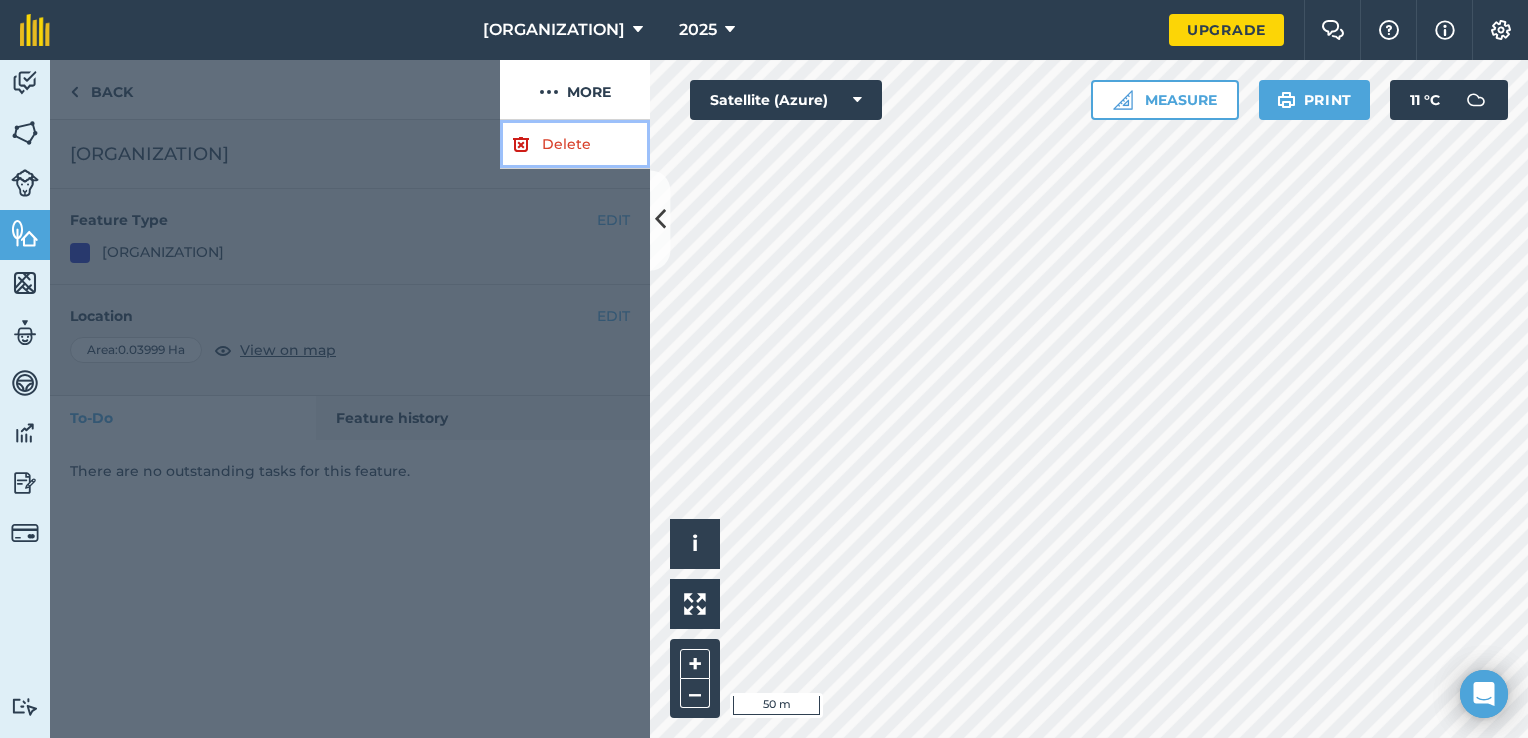 click on "Delete" at bounding box center [575, 144] 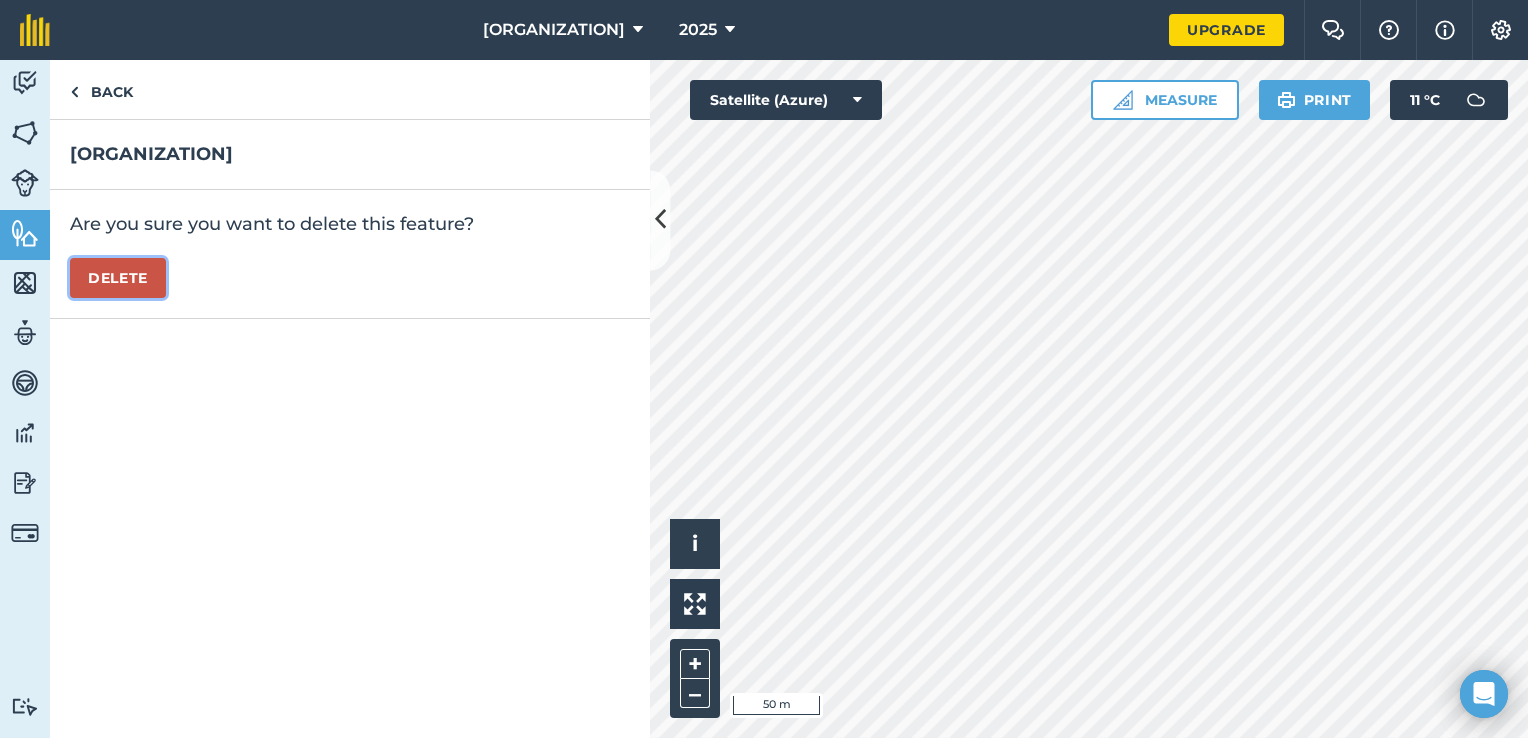 click on "Delete" at bounding box center [118, 278] 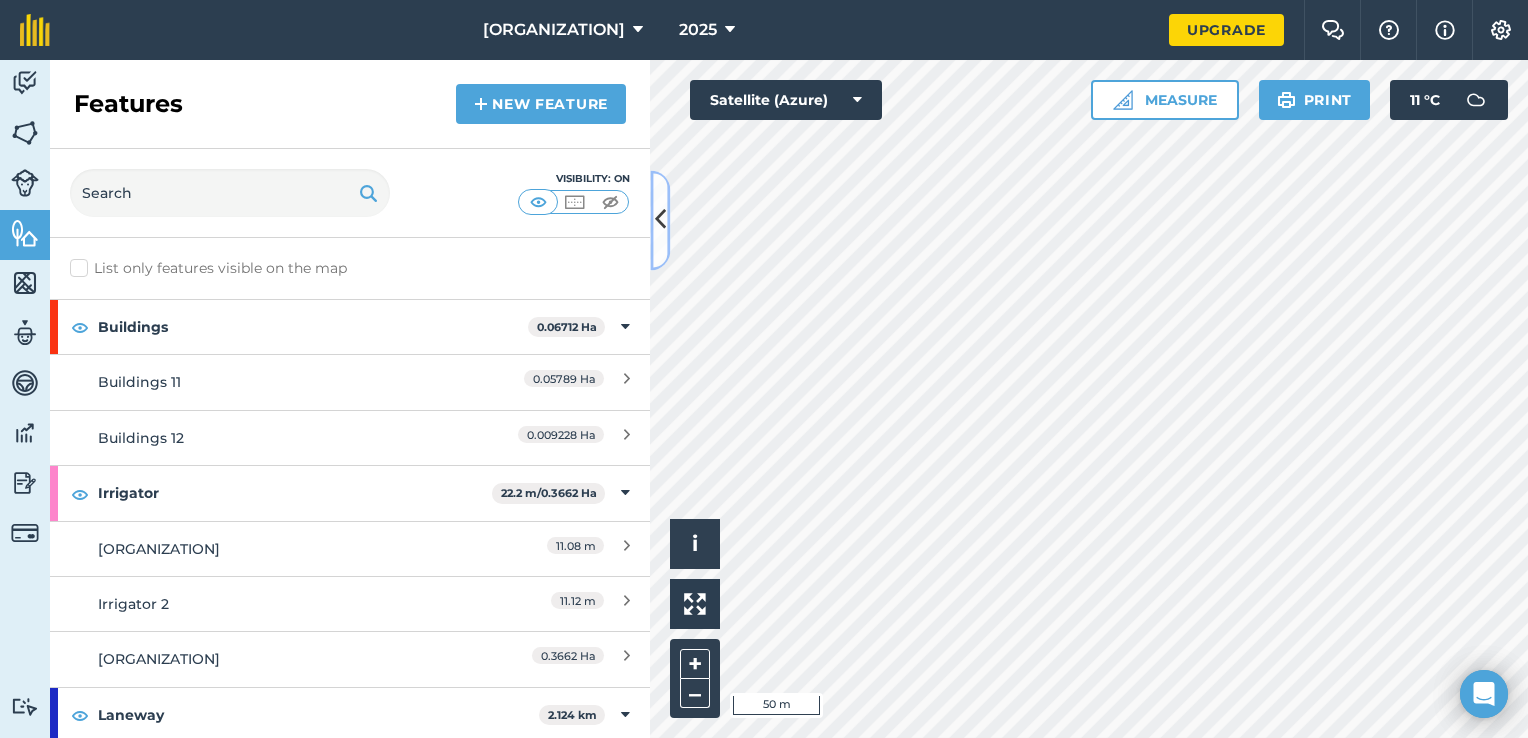 click at bounding box center [660, 220] 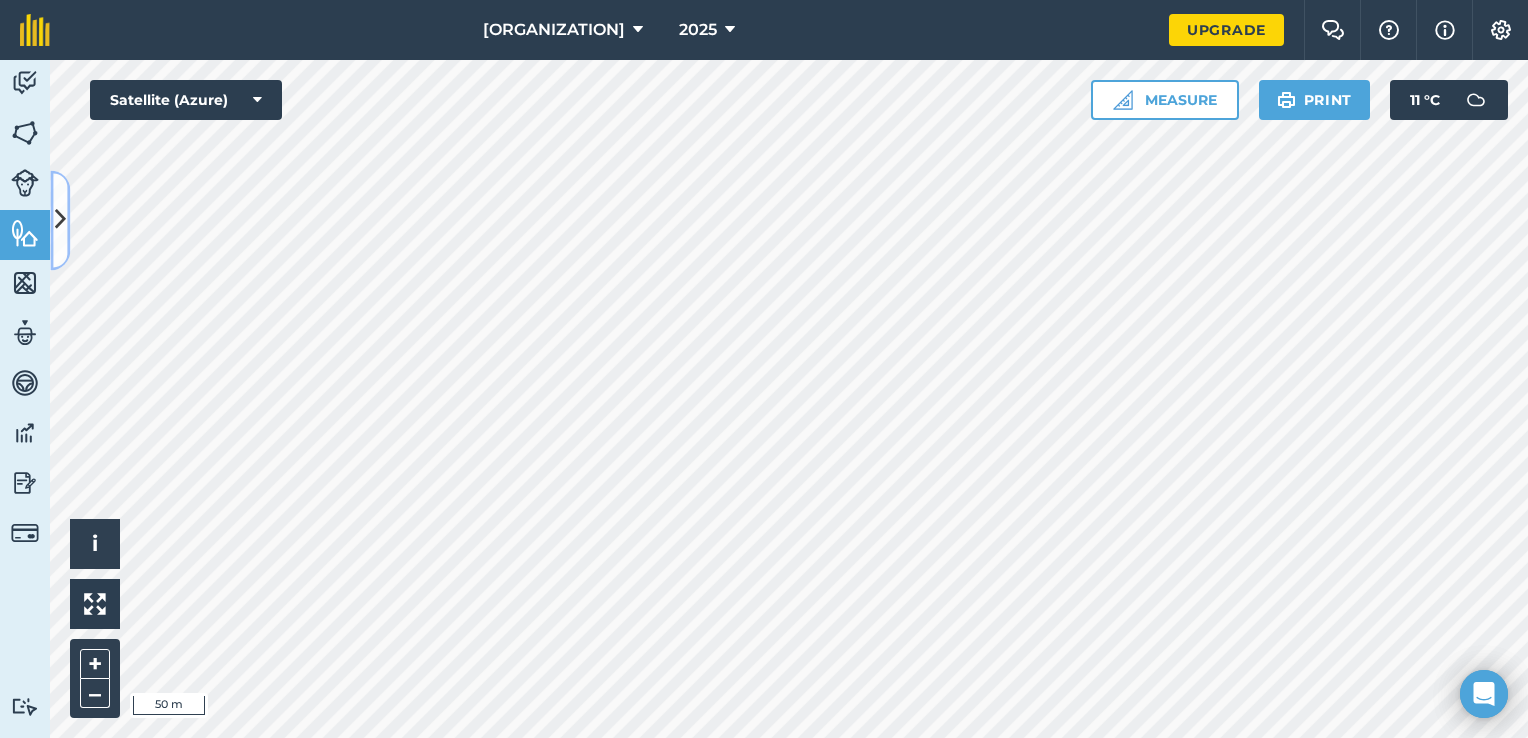 click at bounding box center [60, 220] 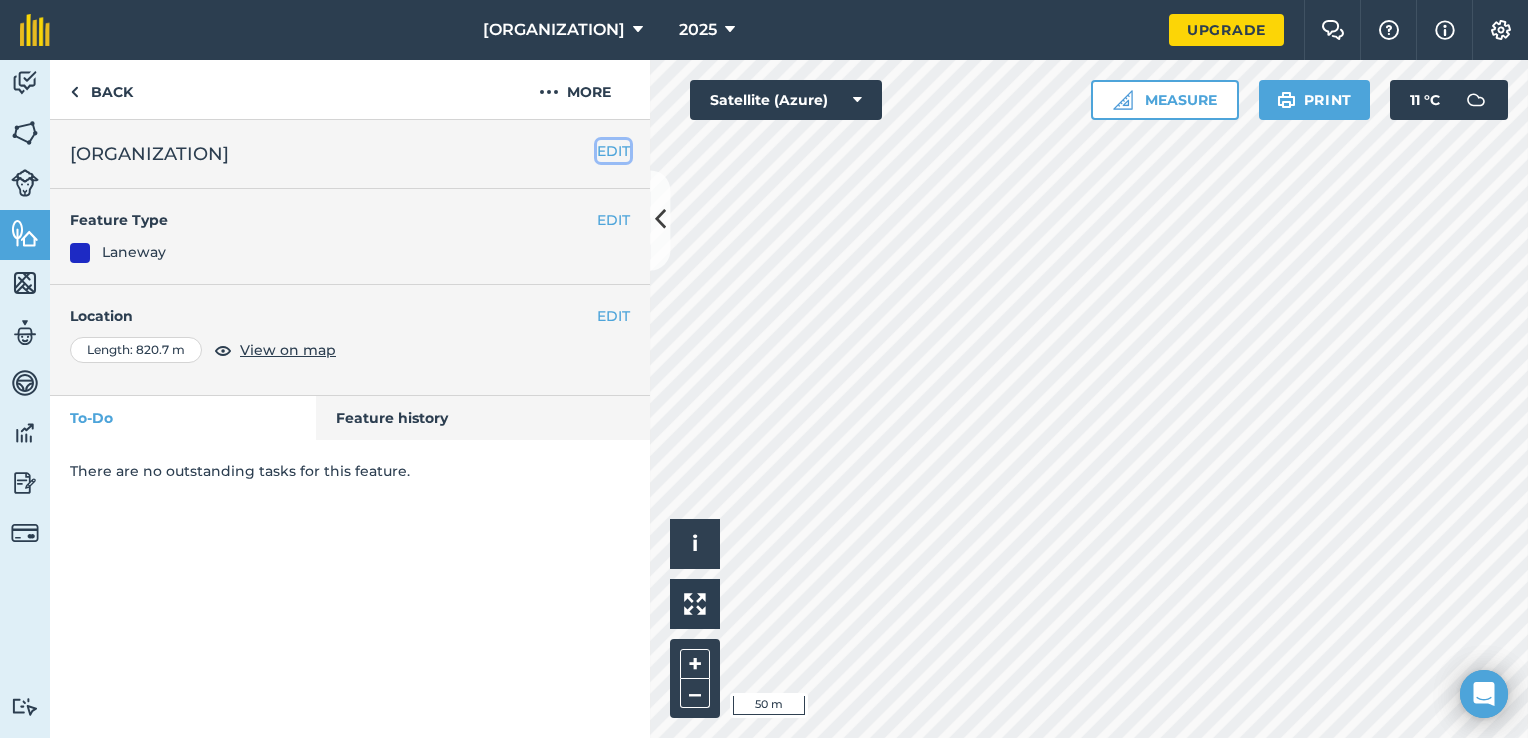 click on "EDIT" at bounding box center (613, 151) 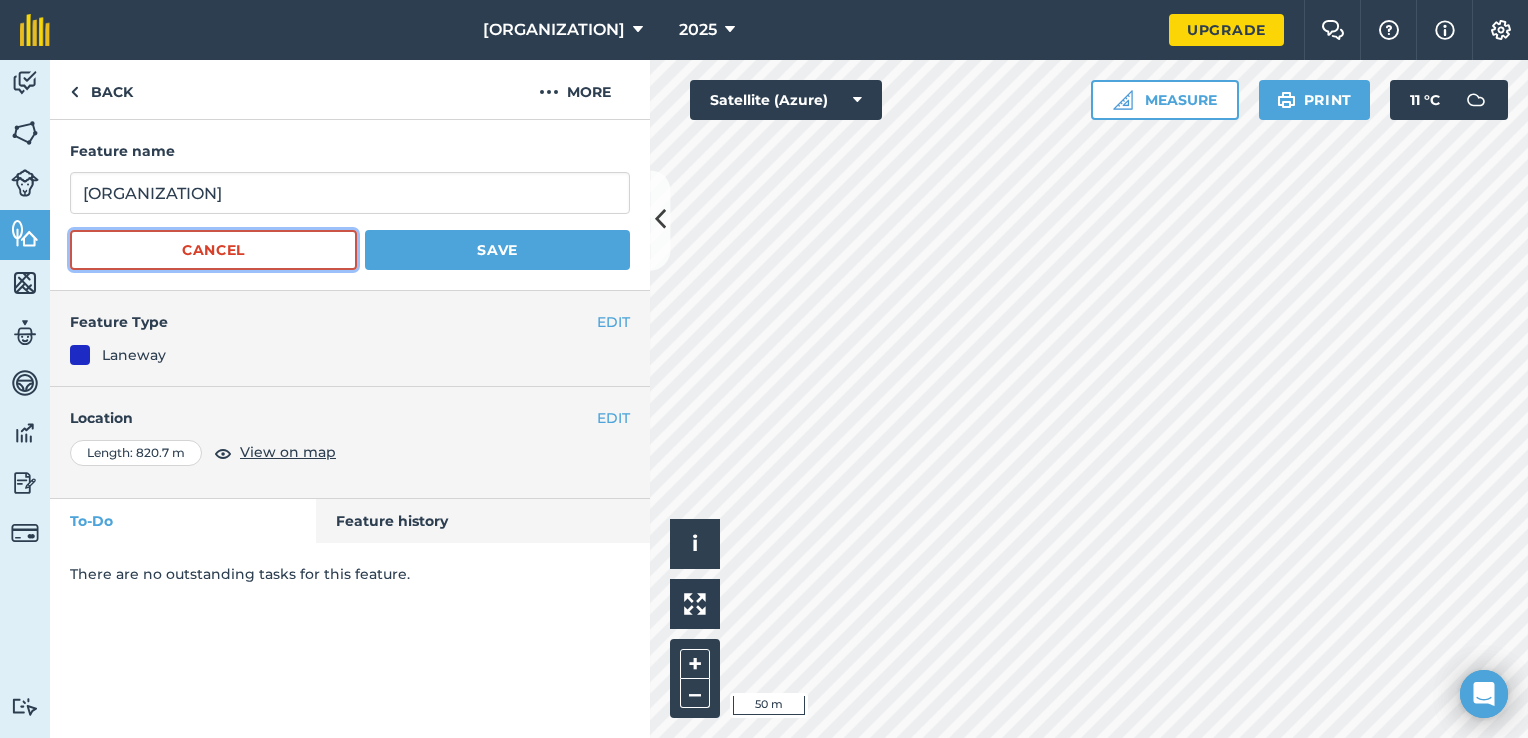 click on "Cancel" at bounding box center [213, 250] 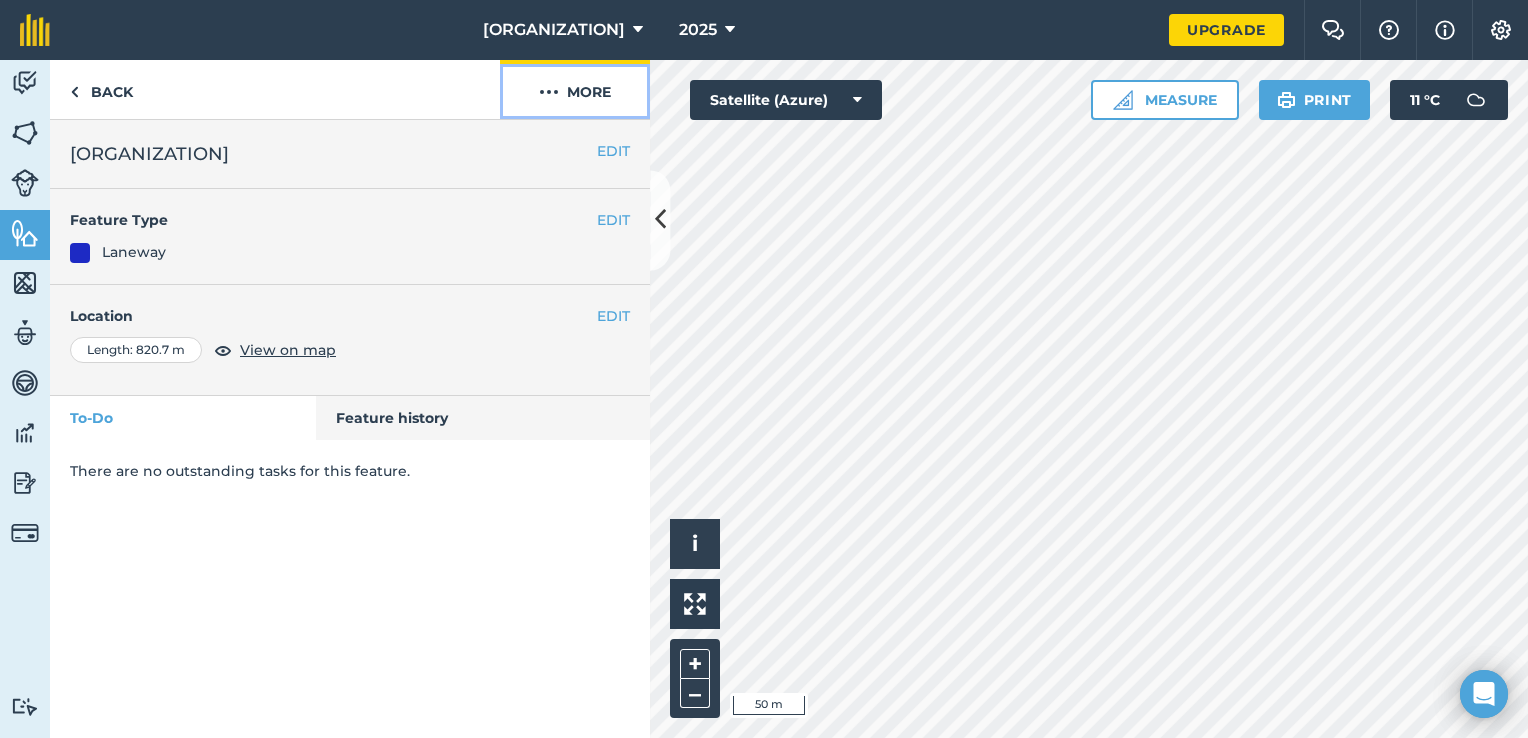 click on "More" at bounding box center [575, 89] 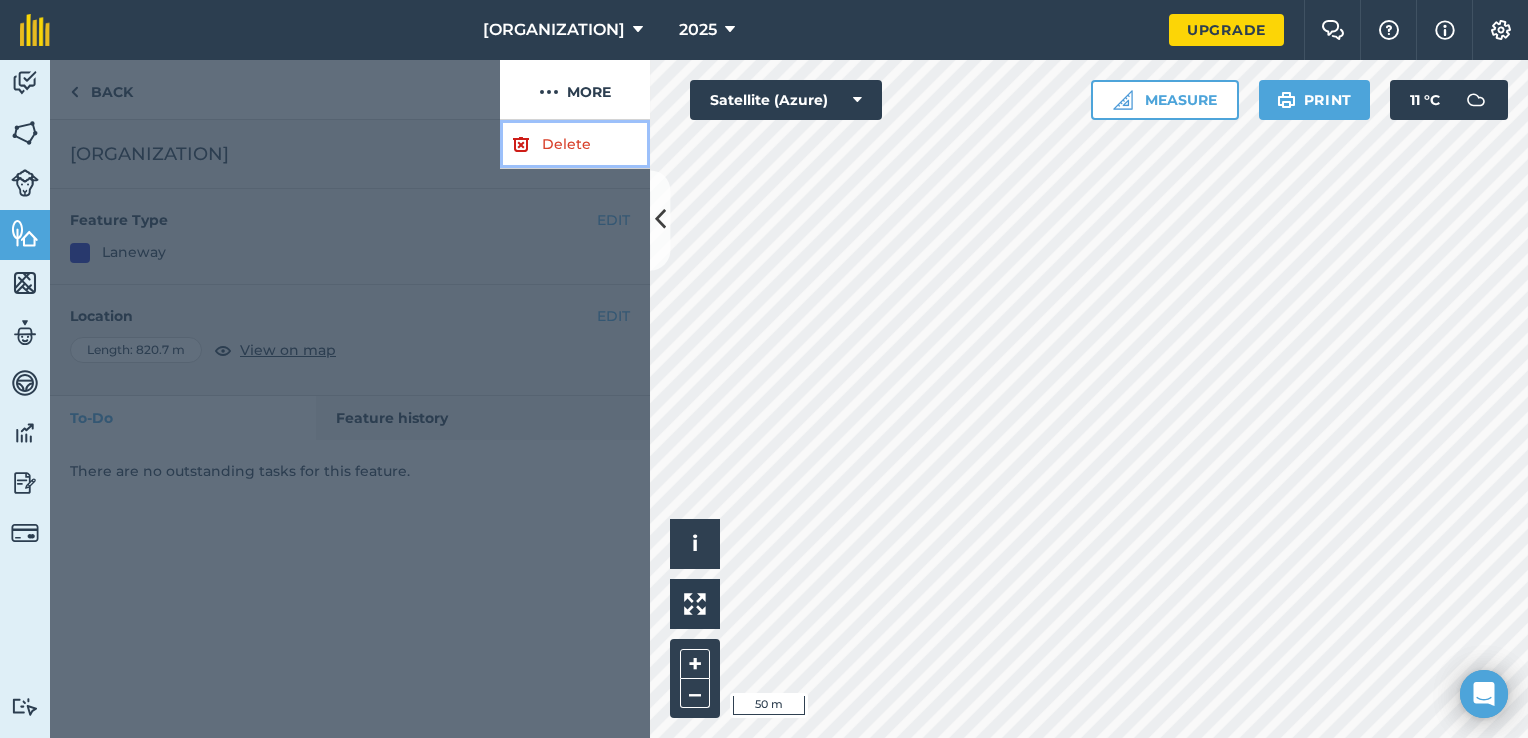 click on "Delete" at bounding box center [575, 144] 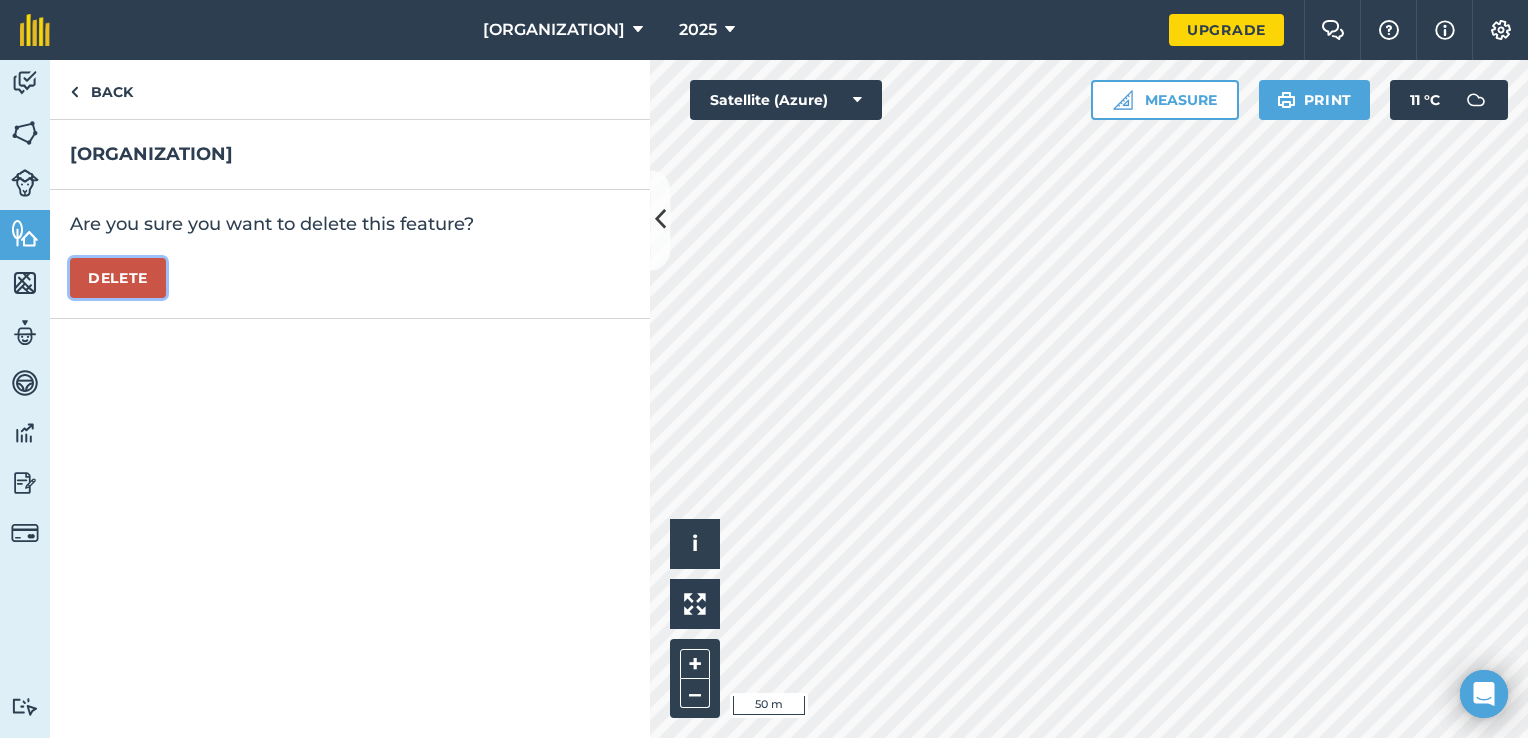 click on "Delete" at bounding box center (118, 278) 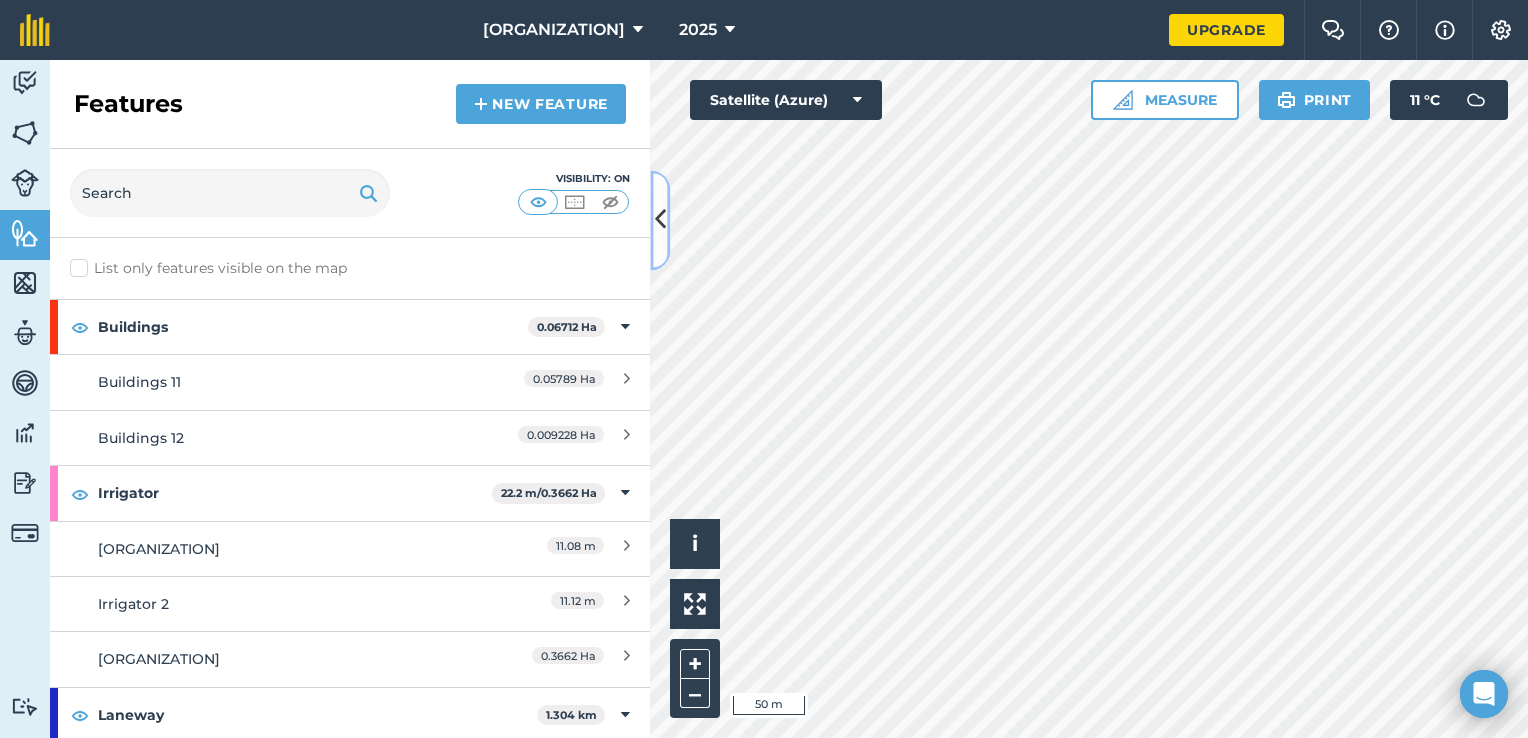 click at bounding box center [660, 220] 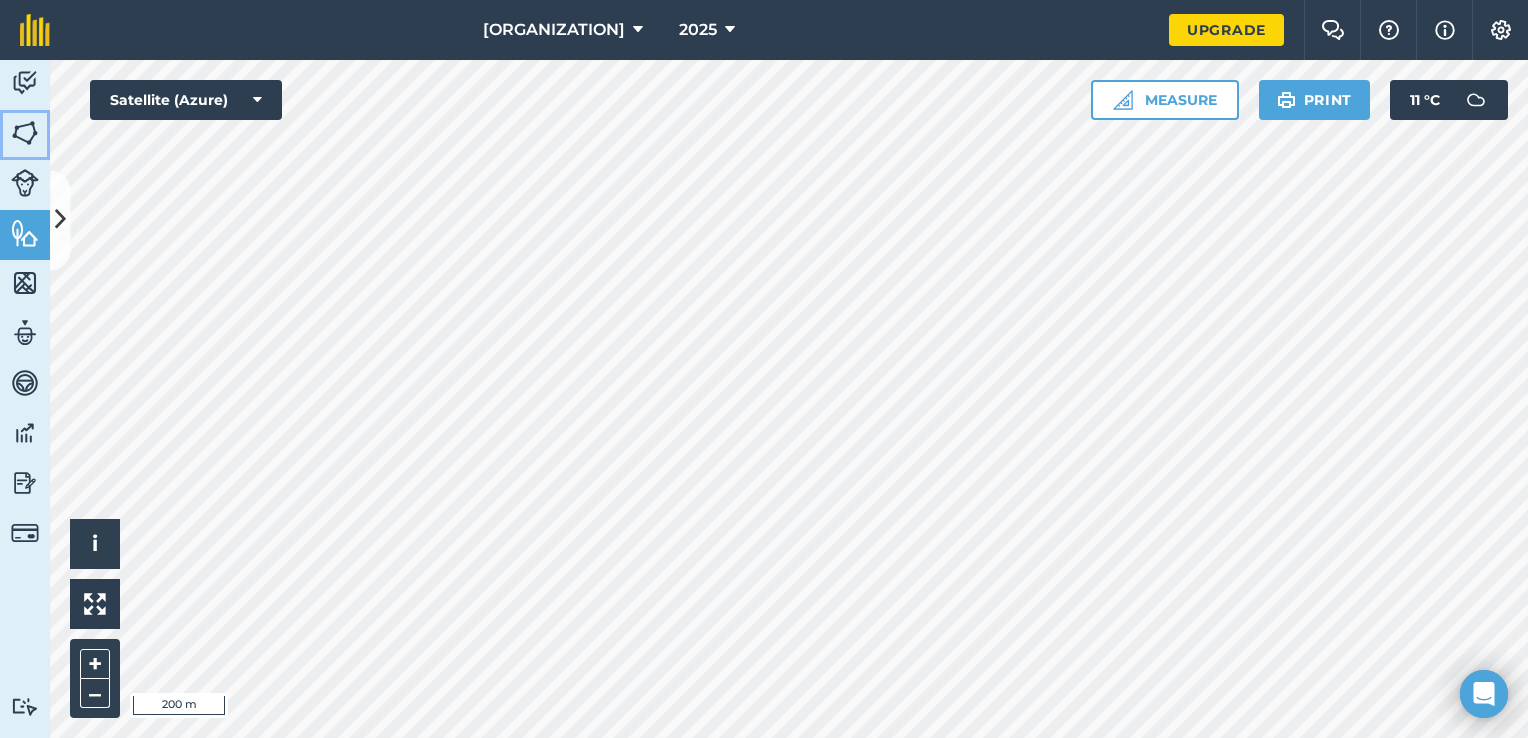 click at bounding box center (25, 133) 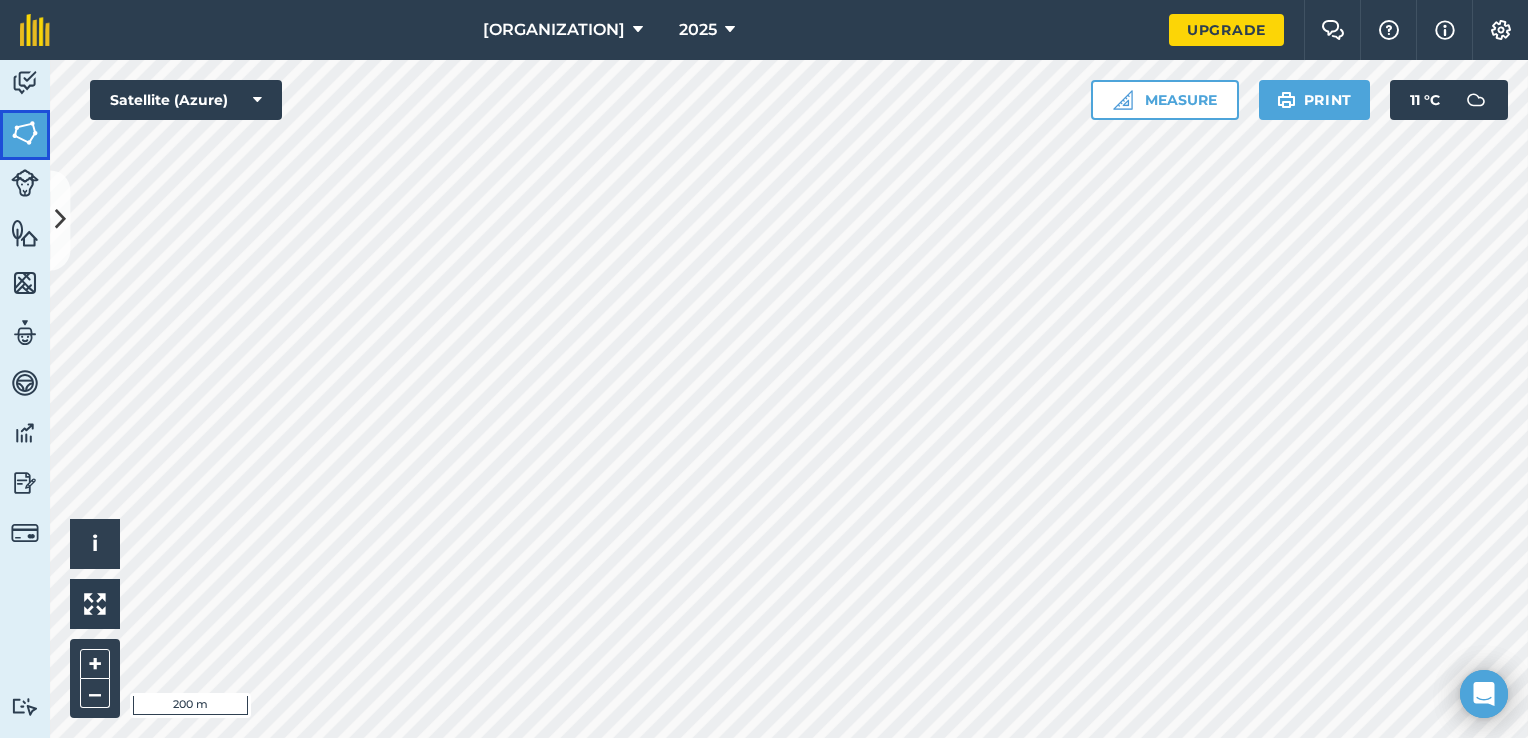 click on "Fields" at bounding box center (25, 135) 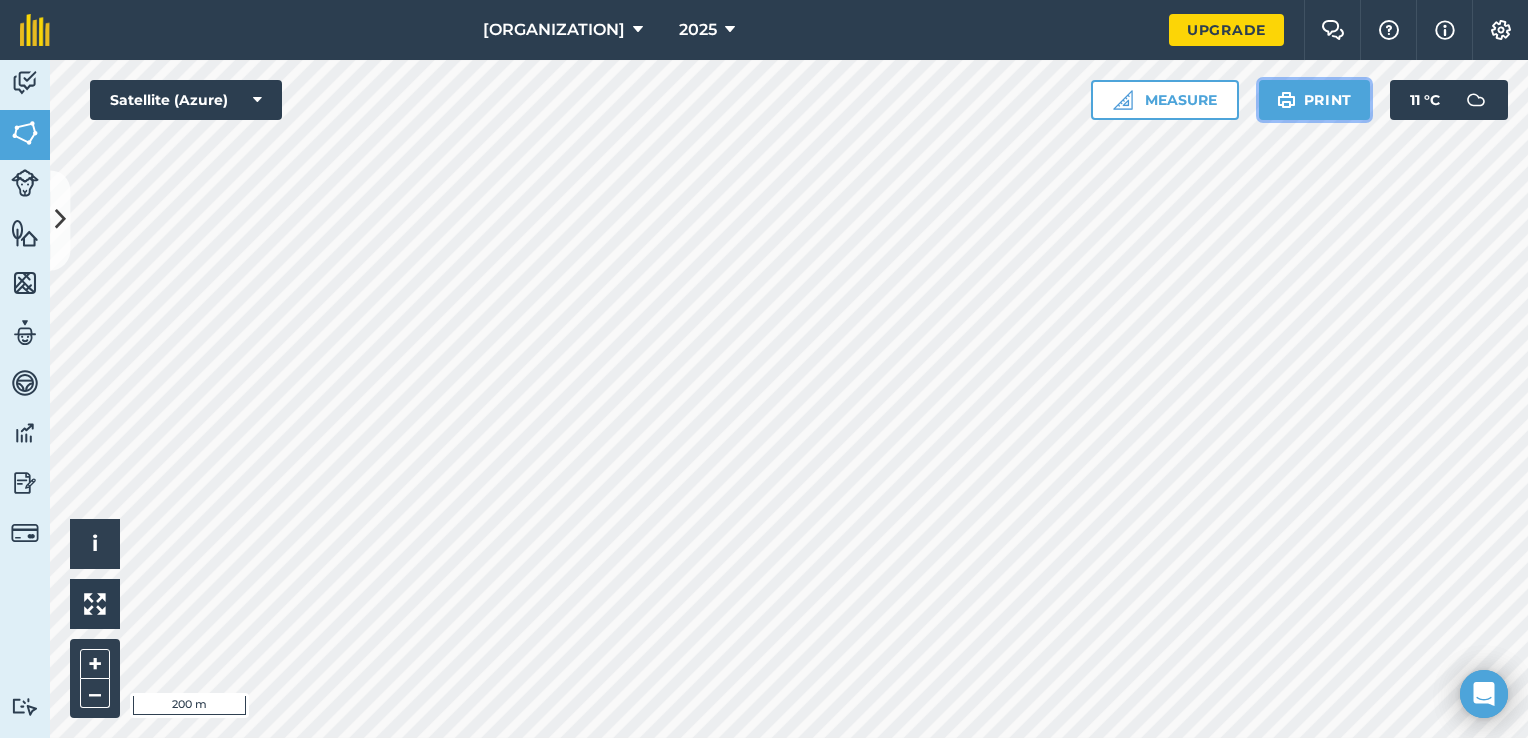 click on "Print" at bounding box center [1315, 100] 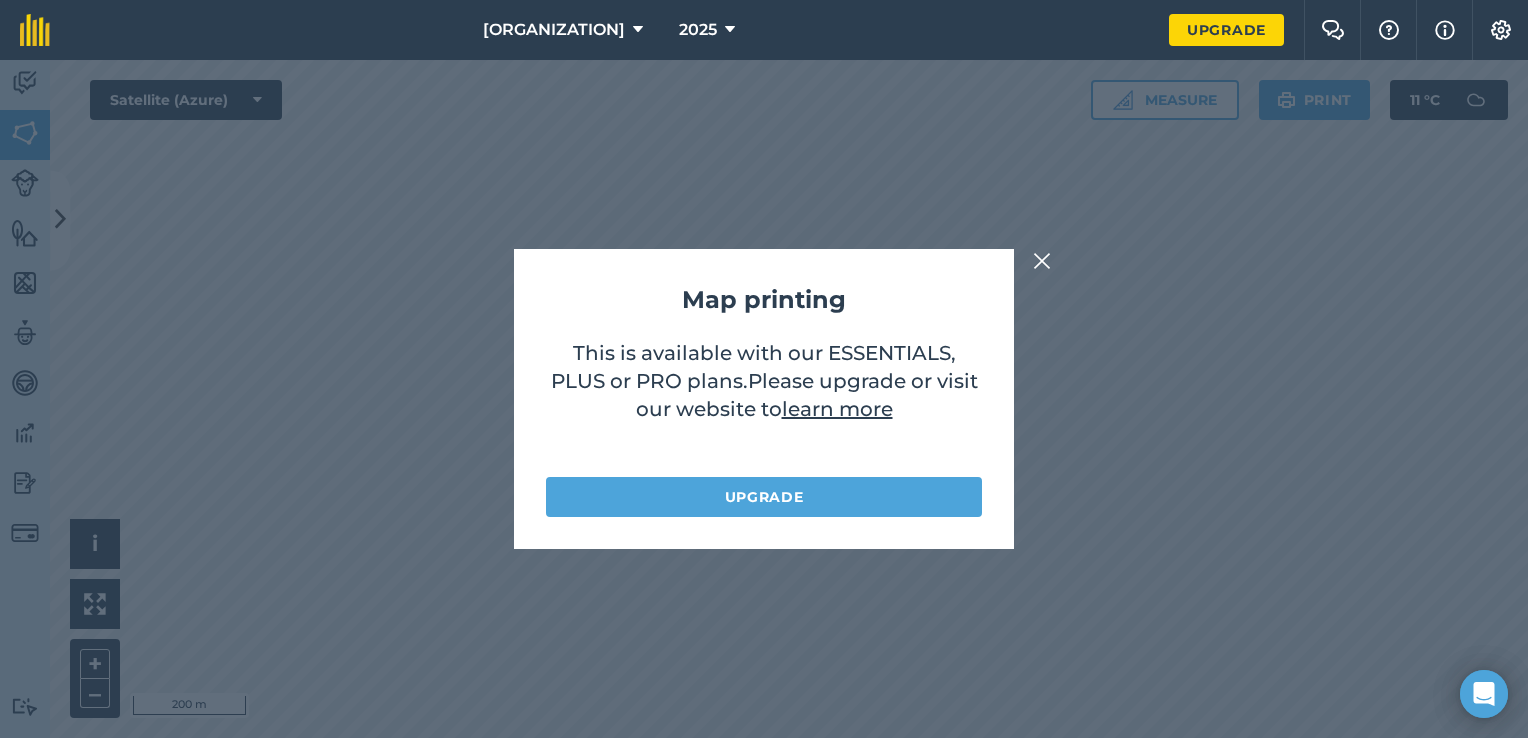 click at bounding box center (1042, 261) 